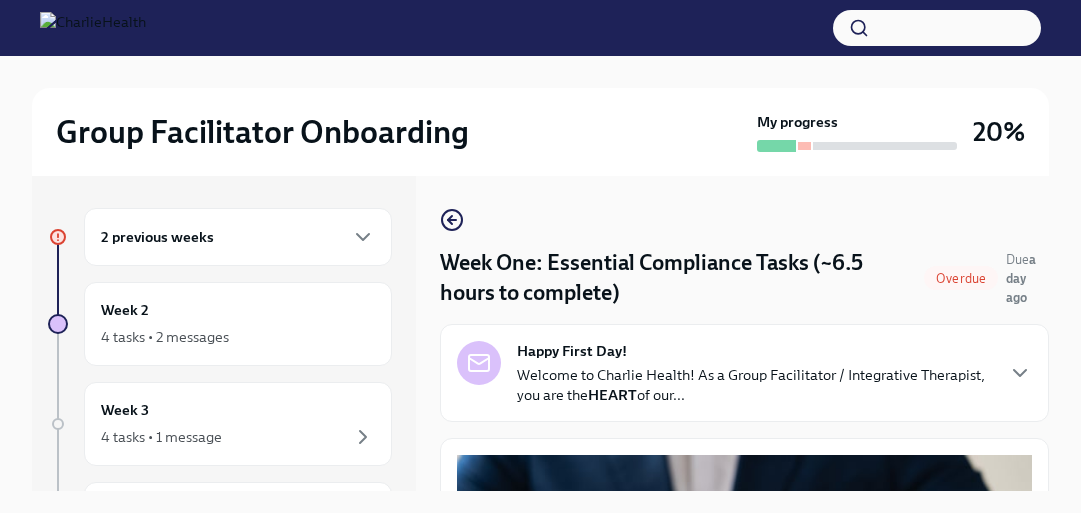 scroll, scrollTop: 0, scrollLeft: 0, axis: both 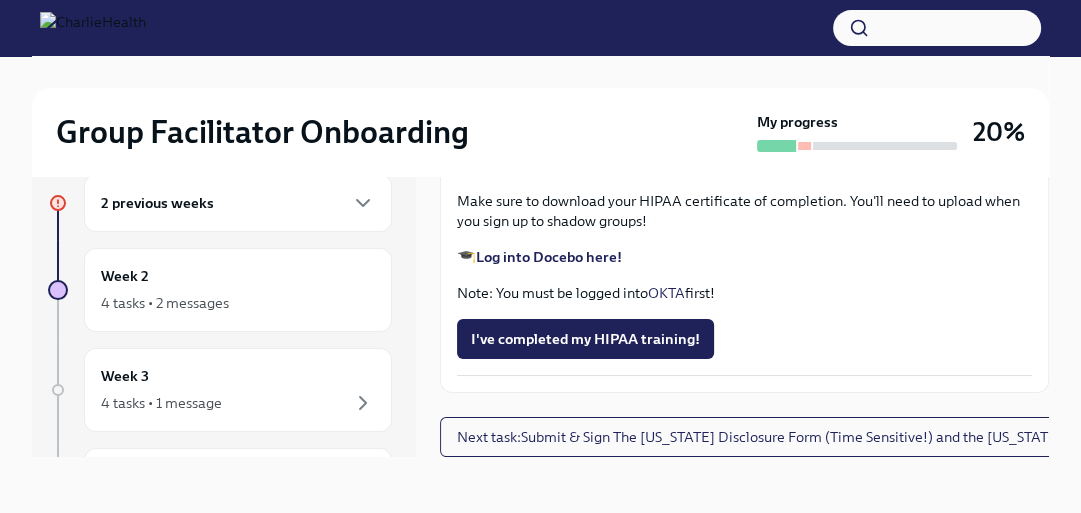 click on "Upload [US_STATE] Mandated Reporter Certificate" at bounding box center [650, -14] 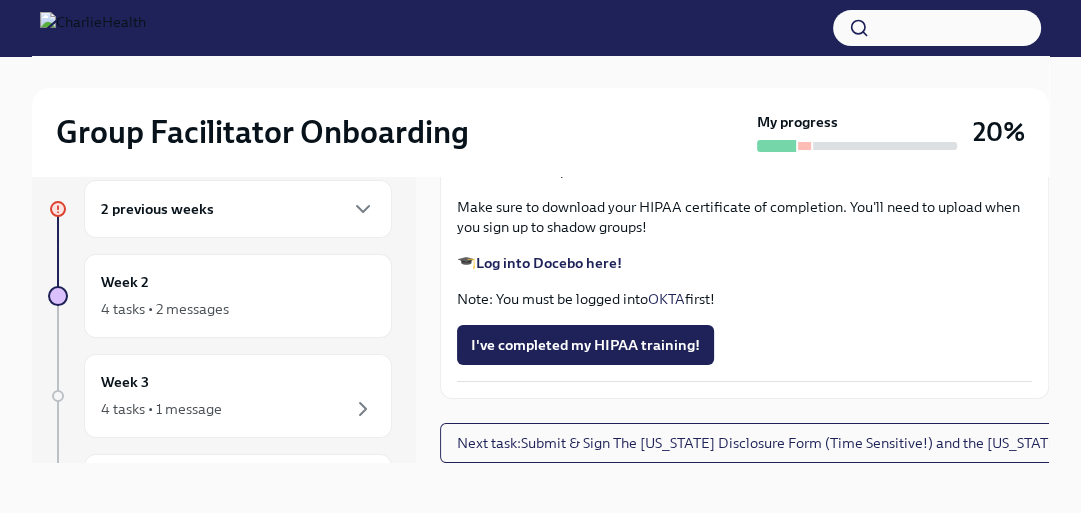 scroll, scrollTop: 15, scrollLeft: 0, axis: vertical 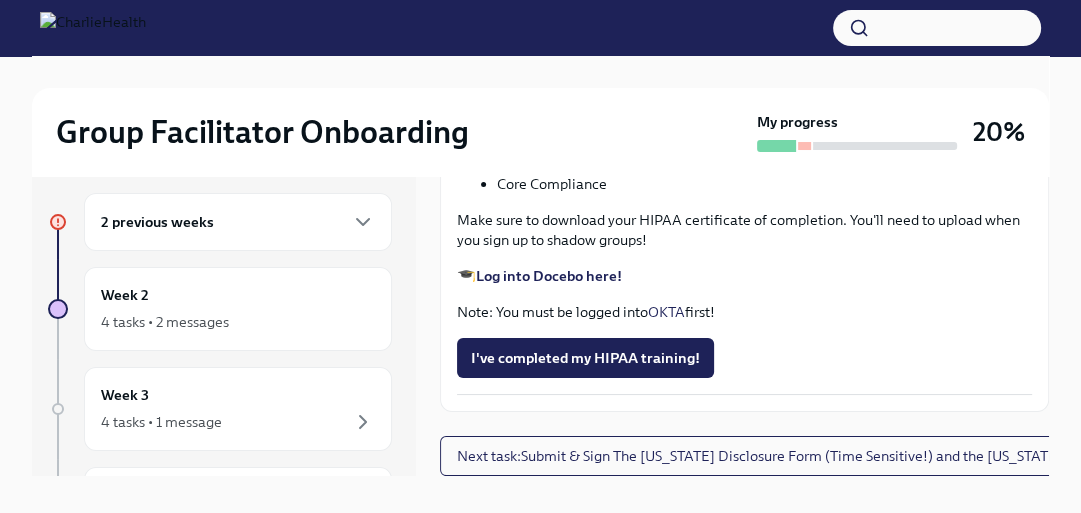 drag, startPoint x: 669, startPoint y: 379, endPoint x: 497, endPoint y: 378, distance: 172.00291 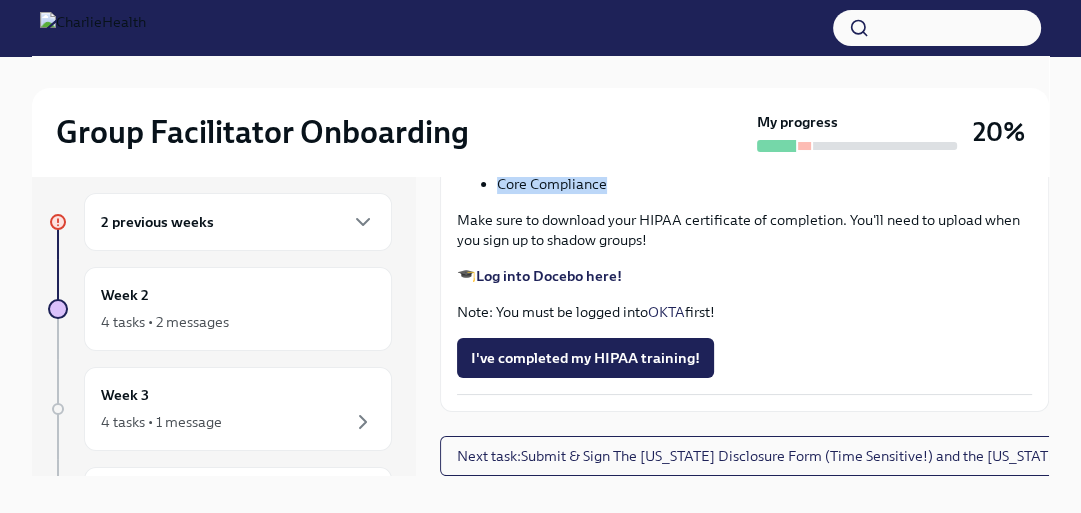 drag, startPoint x: 602, startPoint y: 419, endPoint x: 500, endPoint y: 419, distance: 102 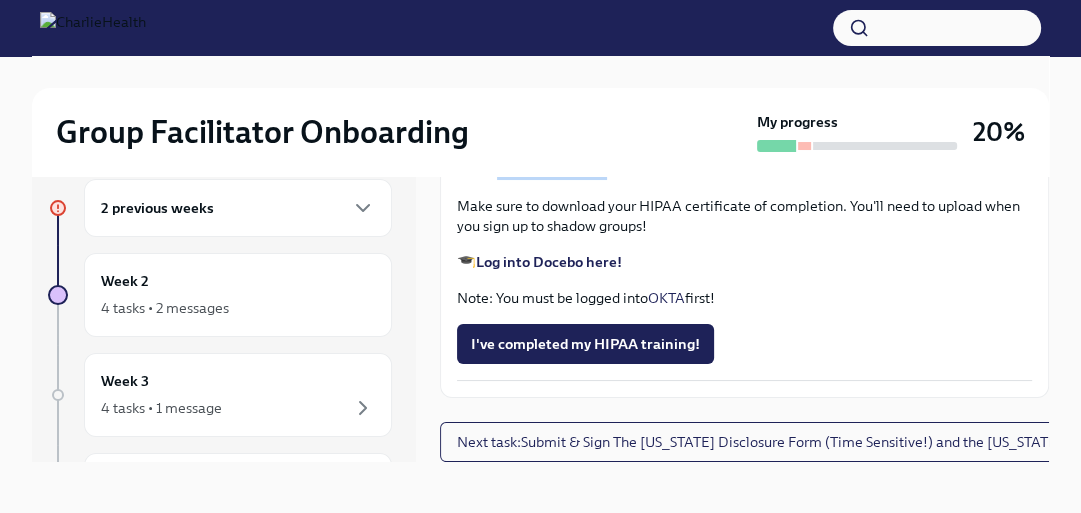 scroll, scrollTop: 34, scrollLeft: 0, axis: vertical 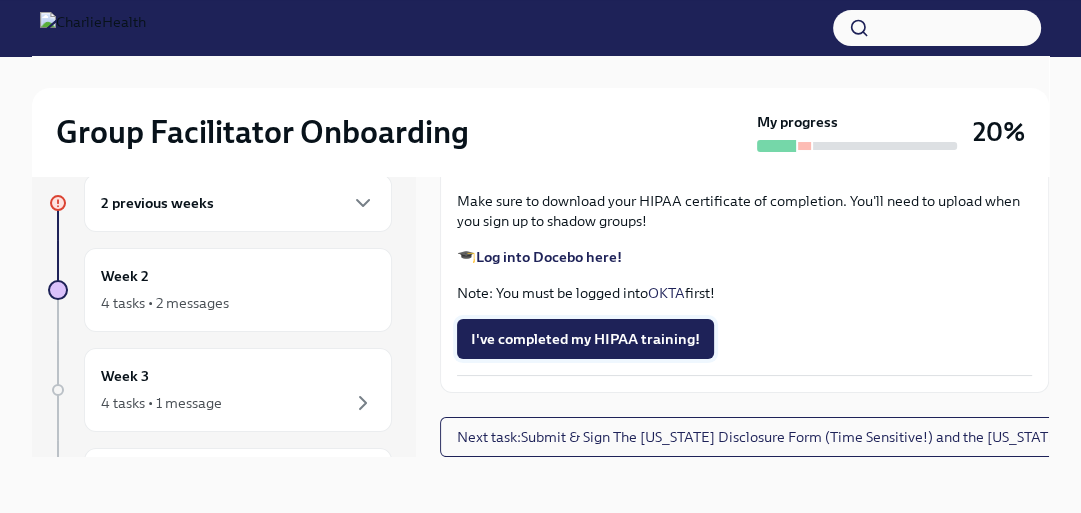 click on "I've completed my HIPAA training!" at bounding box center [585, 339] 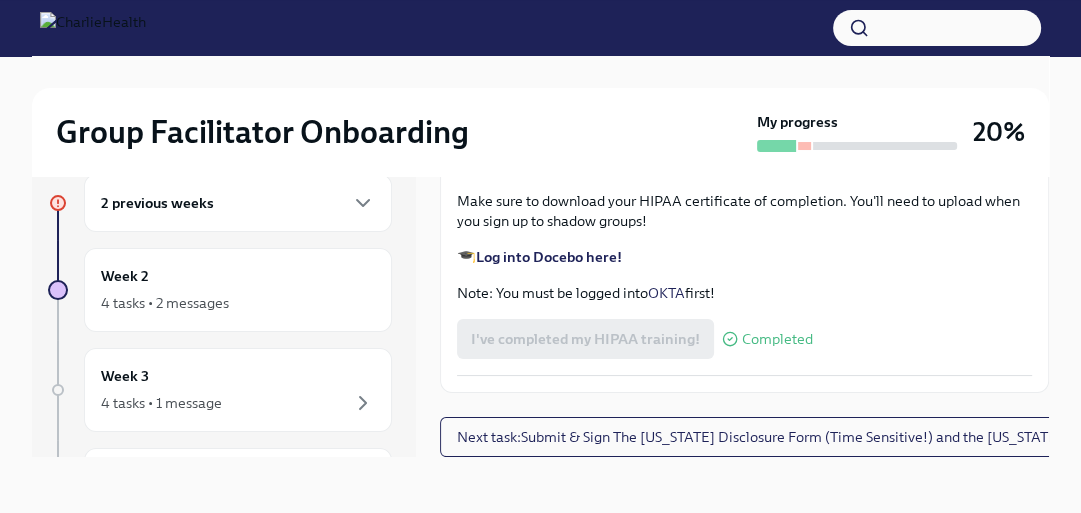 scroll, scrollTop: 4674, scrollLeft: 0, axis: vertical 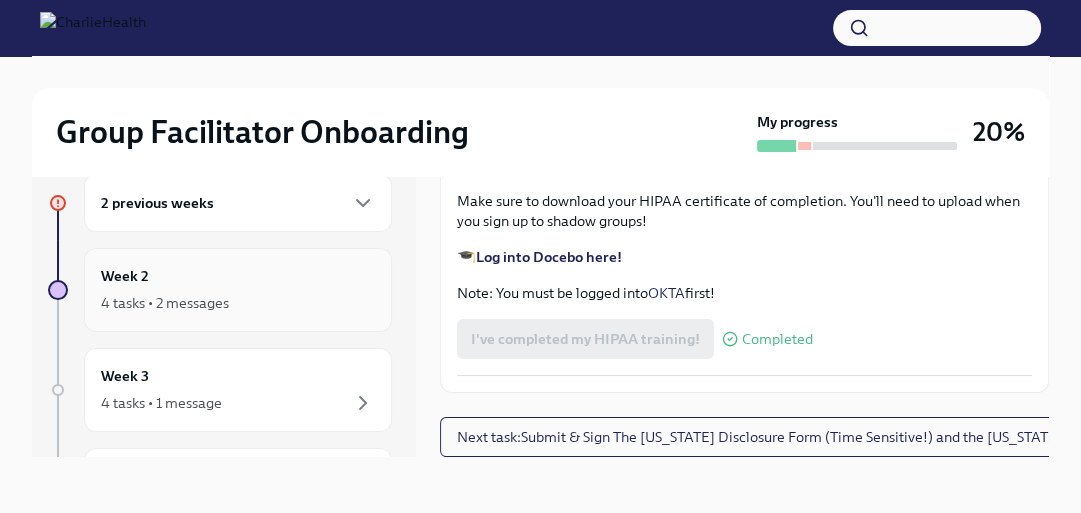 click on "4 tasks • 2 messages" at bounding box center [238, 303] 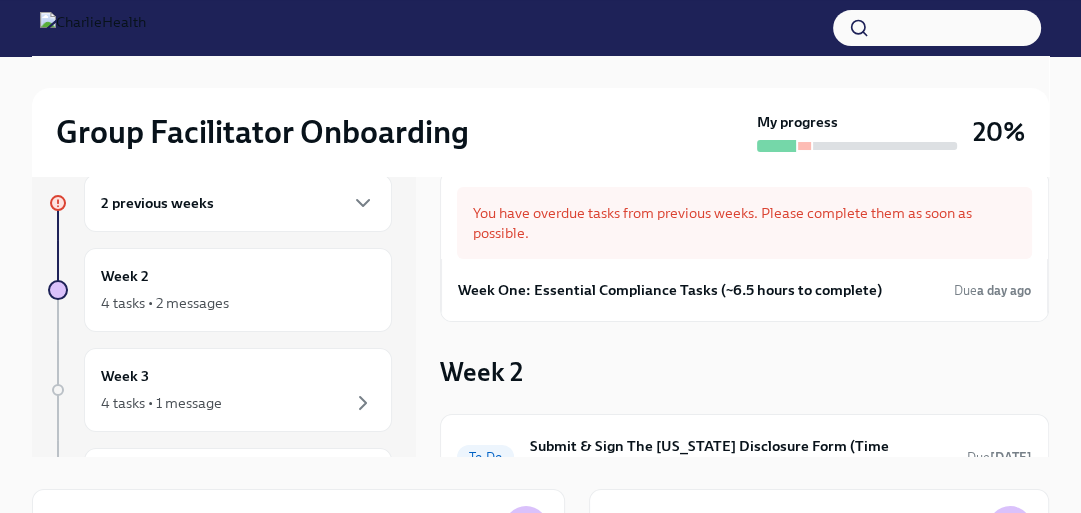 scroll, scrollTop: 2, scrollLeft: 0, axis: vertical 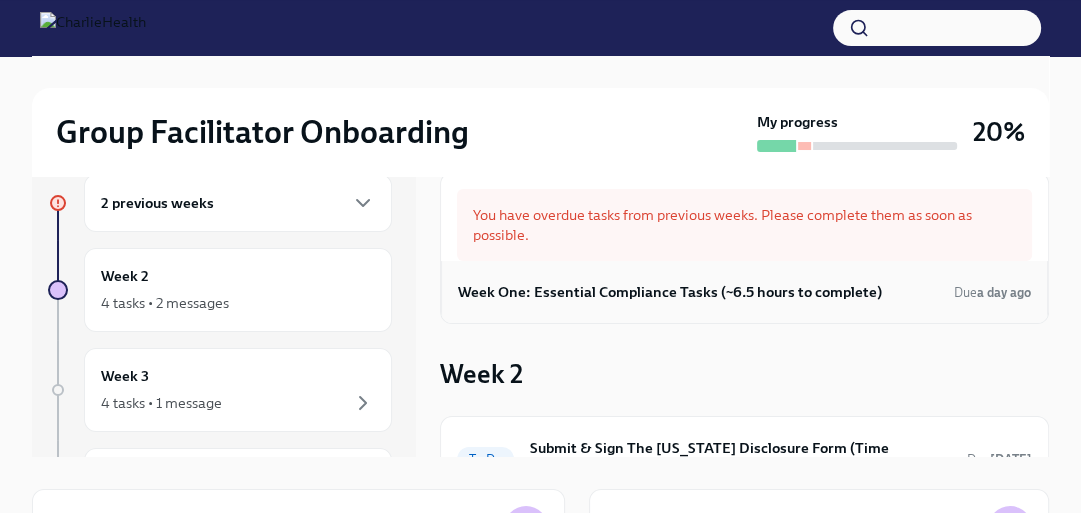 click on "Week One: Essential Compliance Tasks (~6.5 hours to complete)" at bounding box center (670, 292) 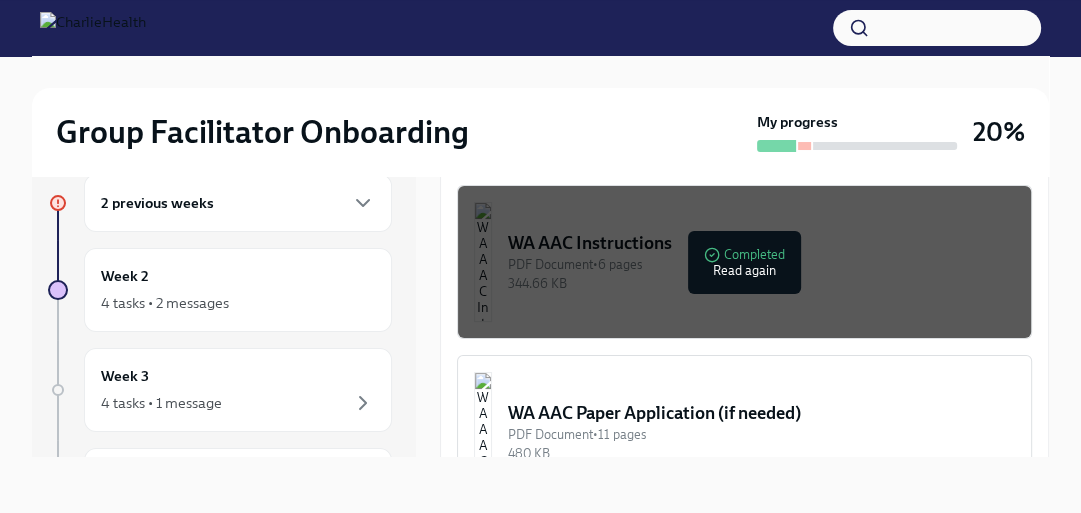 scroll, scrollTop: 1700, scrollLeft: 0, axis: vertical 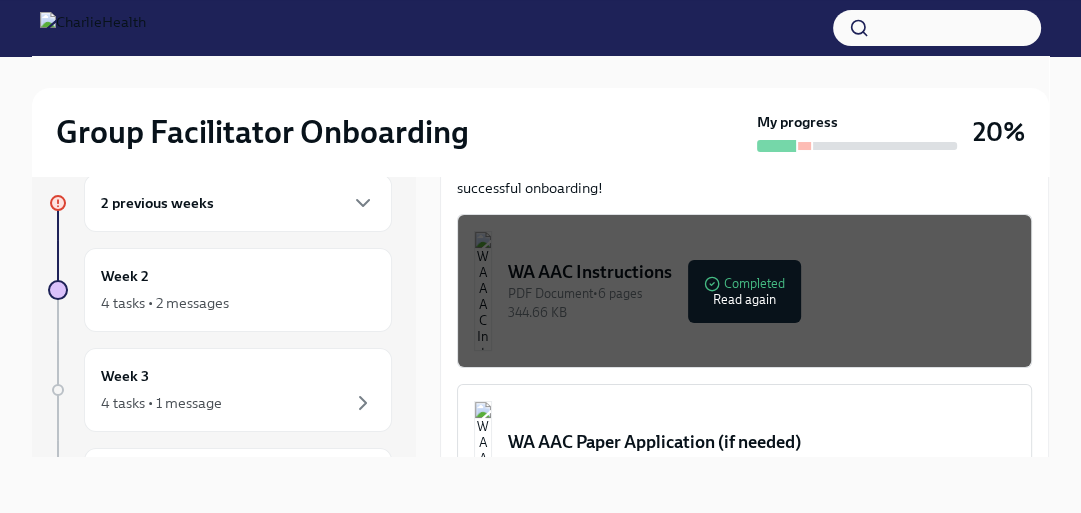 click on "344.66 KB" at bounding box center [761, 312] 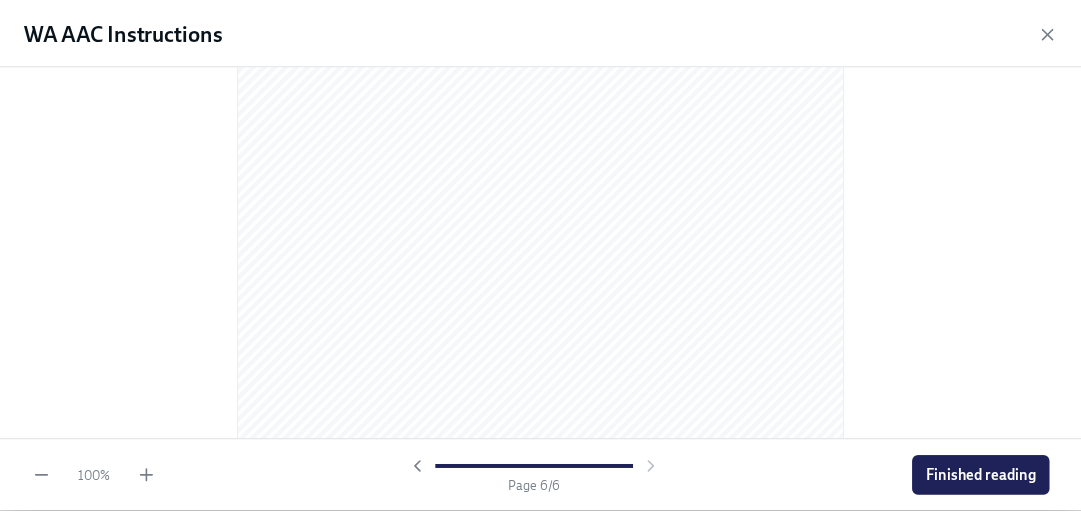 scroll, scrollTop: 4498, scrollLeft: 0, axis: vertical 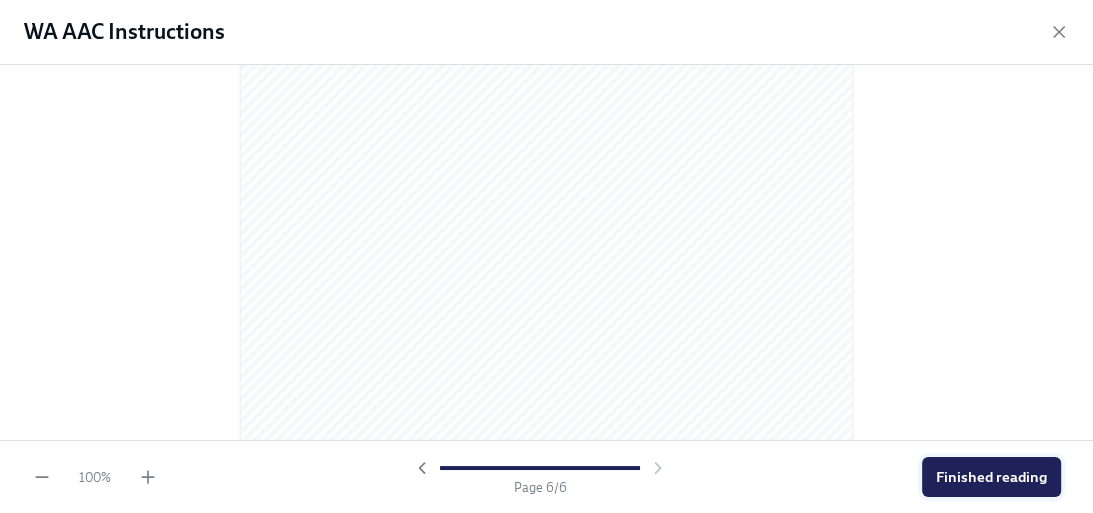 click on "Finished reading" at bounding box center (991, 477) 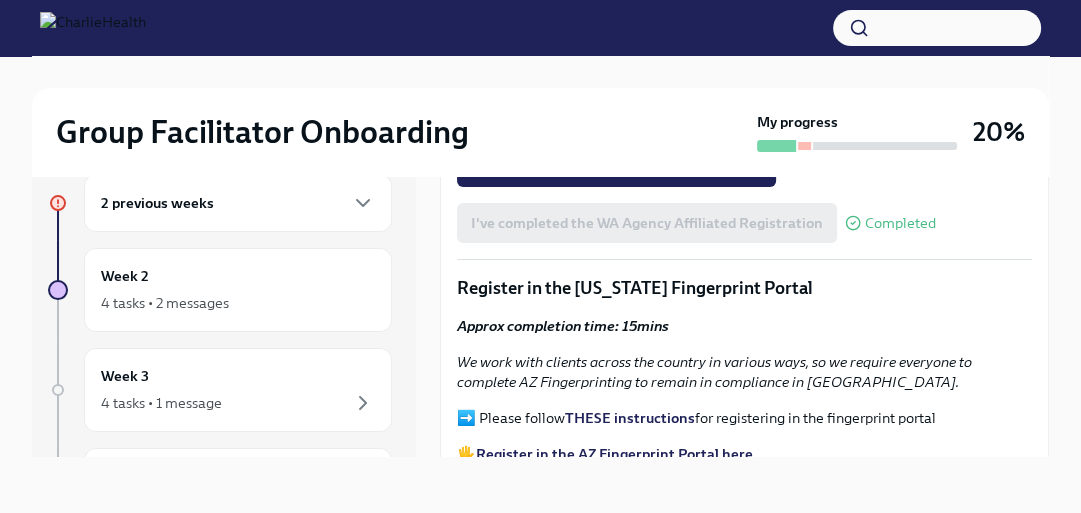 scroll, scrollTop: 2077, scrollLeft: 0, axis: vertical 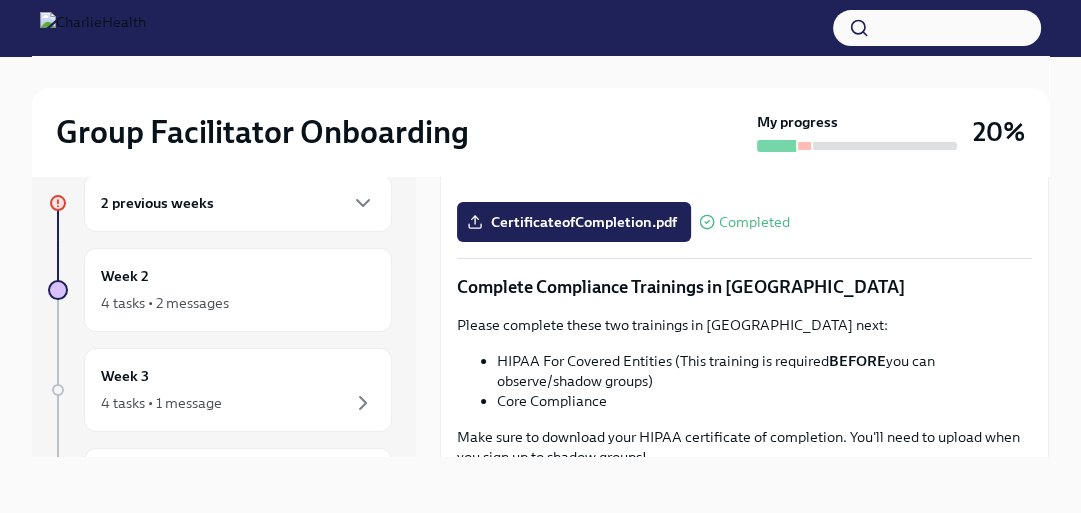 click on "Welcome to your essential compliance tasks list!
Offering virtual mental health services to 37+ states requires a unique approach to onboarding! It’s important that you are compliant in every state we serve so that you can support any client that comes through your specific groups. UKG Billing: Clock all following tasks as Compliance Tasks Fill Out The [US_STATE] Agency Affiliated Registration Approx completion time: 20mins
Below are the step by step instructions on how to complete your [US_STATE] Agency Affiliated Counselor Registration. Please complete this before the end of this week. This is a registration that is required to be in compliance with the state of [US_STATE].  All Group Facilitators  complete this registration to ensure we can meet our client demand in [US_STATE].
⏰  This is a time-sensitive task, so please complete this by the end of this week.
If you have had a previous conviction or criminal charge, you will need to complete a  paper application official court documents" at bounding box center [744, -1286] 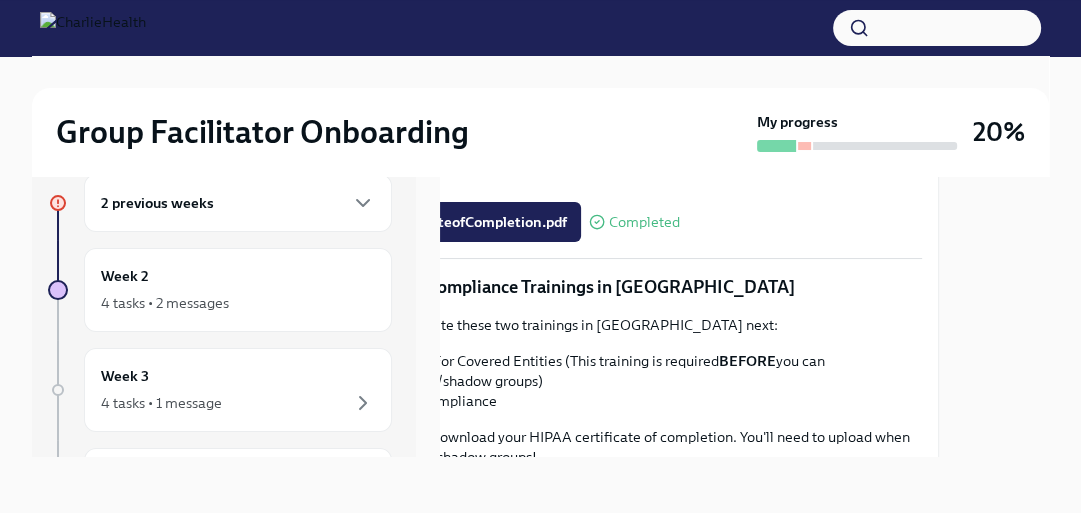 drag, startPoint x: 1036, startPoint y: 360, endPoint x: 1035, endPoint y: 376, distance: 16.03122 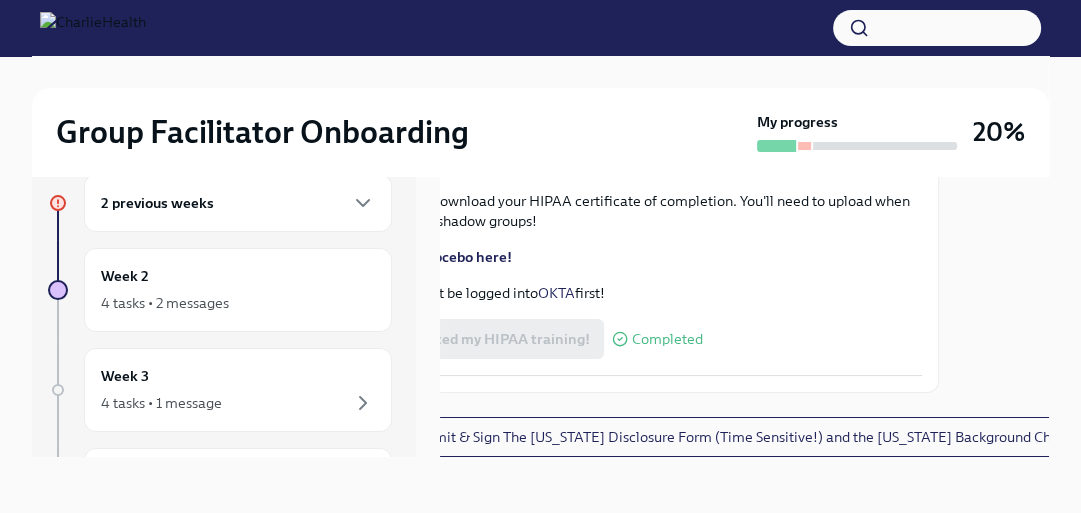 scroll, scrollTop: 4674, scrollLeft: 110, axis: both 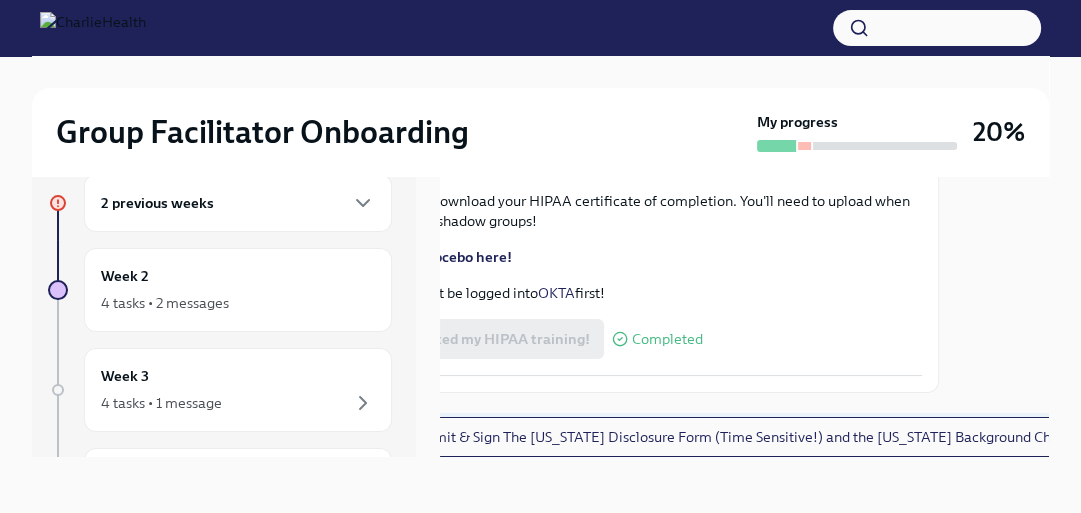 click on "Next task :  Submit & Sign The [US_STATE] Disclosure Form (Time Sensitive!) and the [US_STATE] Background Check" at bounding box center (710, 437) 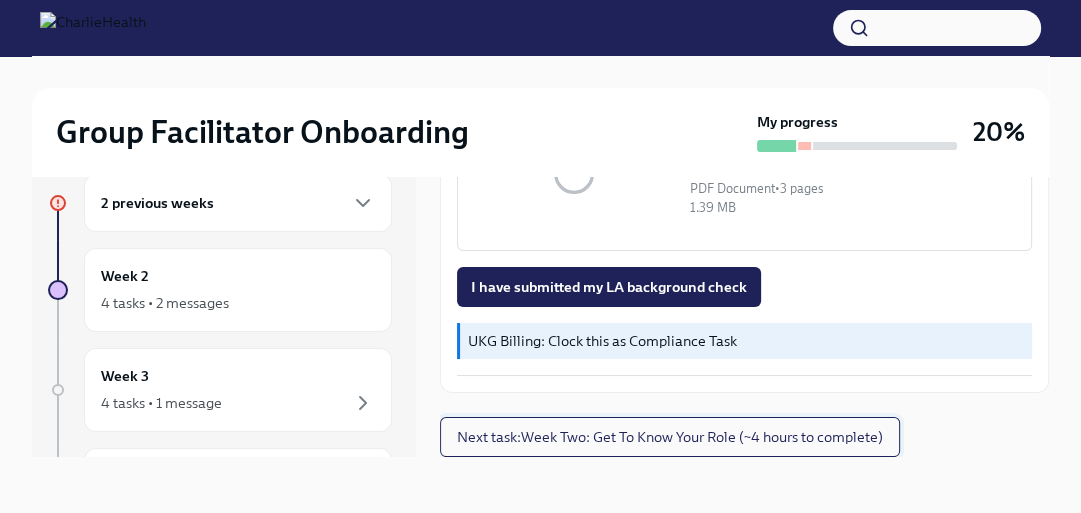 scroll, scrollTop: 0, scrollLeft: 0, axis: both 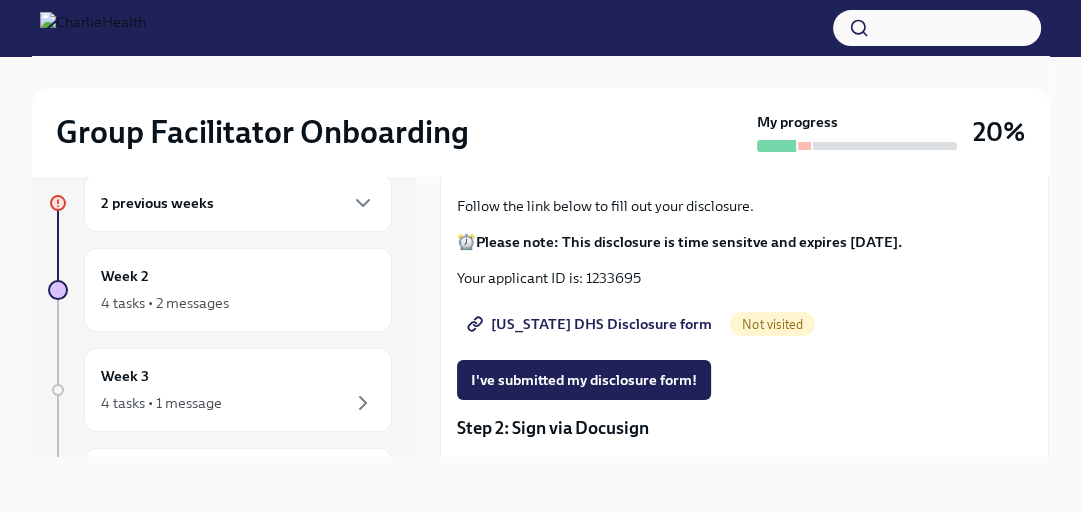 click on "[US_STATE] DHS Disclosure form" at bounding box center [591, 324] 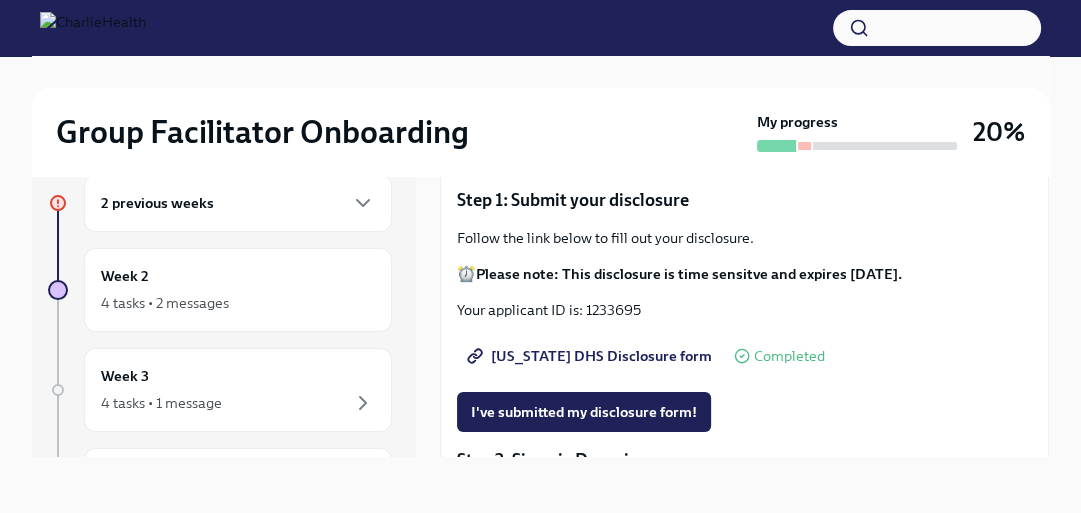 scroll, scrollTop: 179, scrollLeft: 0, axis: vertical 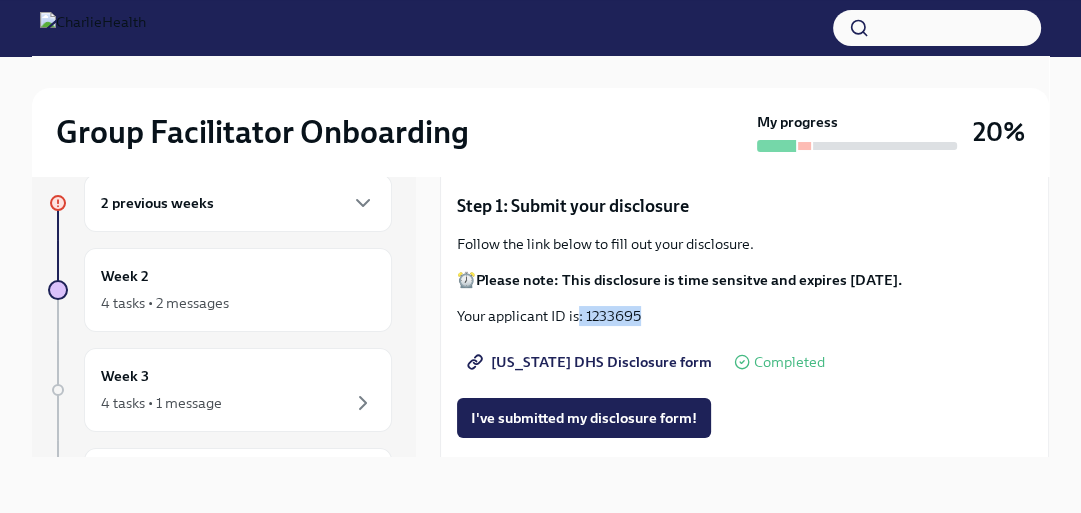 drag, startPoint x: 645, startPoint y: 287, endPoint x: 583, endPoint y: 284, distance: 62.072536 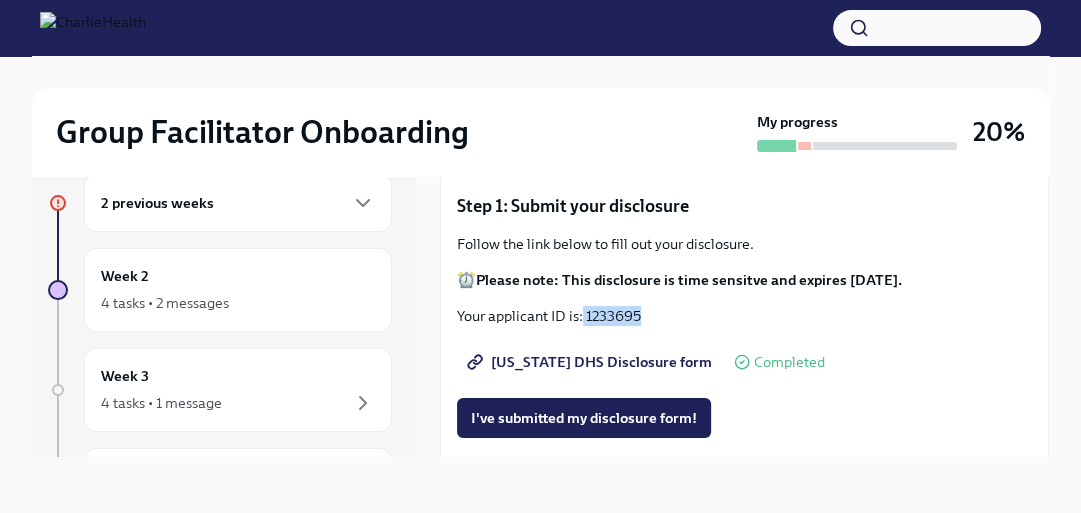click on "Your applicant ID is: 1233695" at bounding box center [744, 316] 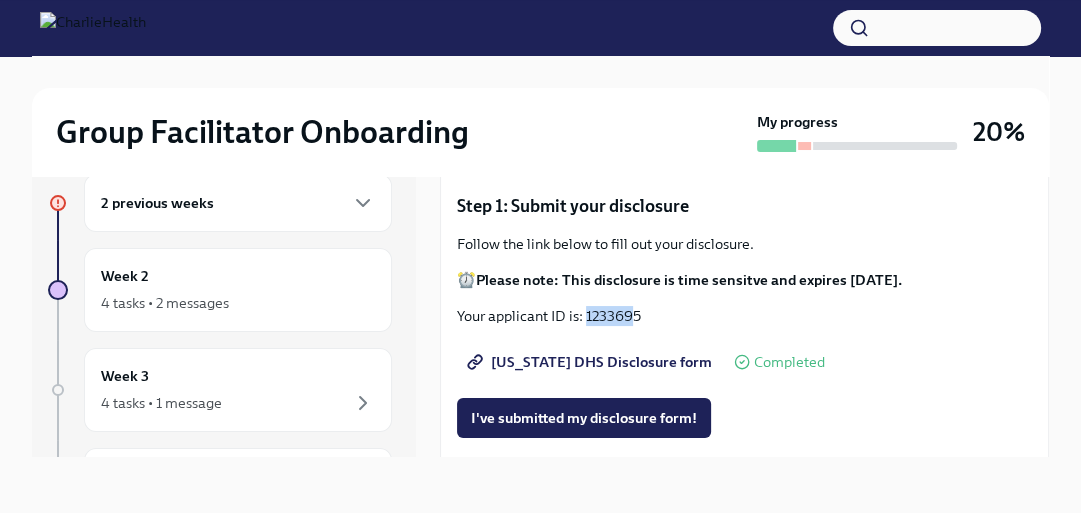 drag, startPoint x: 587, startPoint y: 288, endPoint x: 636, endPoint y: 287, distance: 49.010204 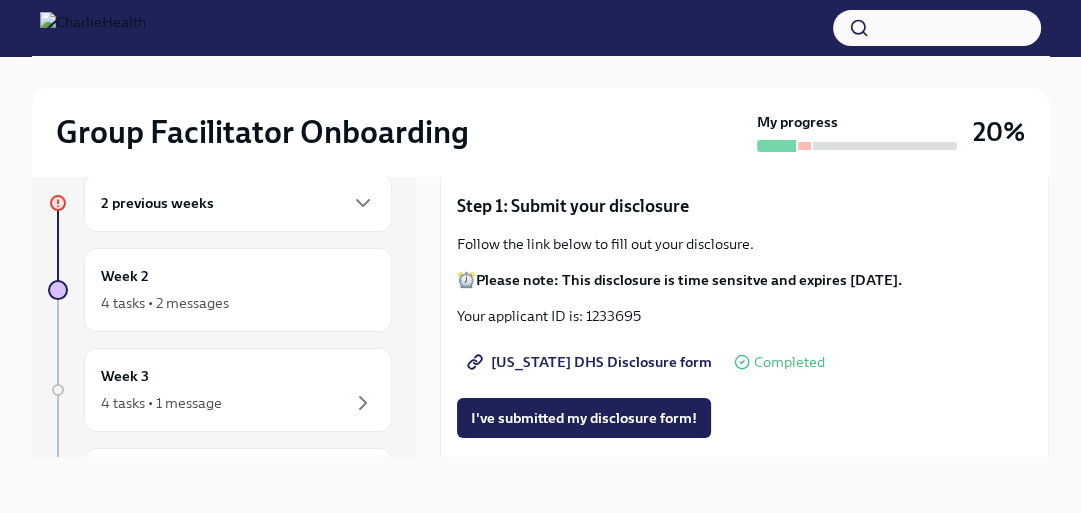 click on "Your applicant ID is: 1233695" at bounding box center [744, 316] 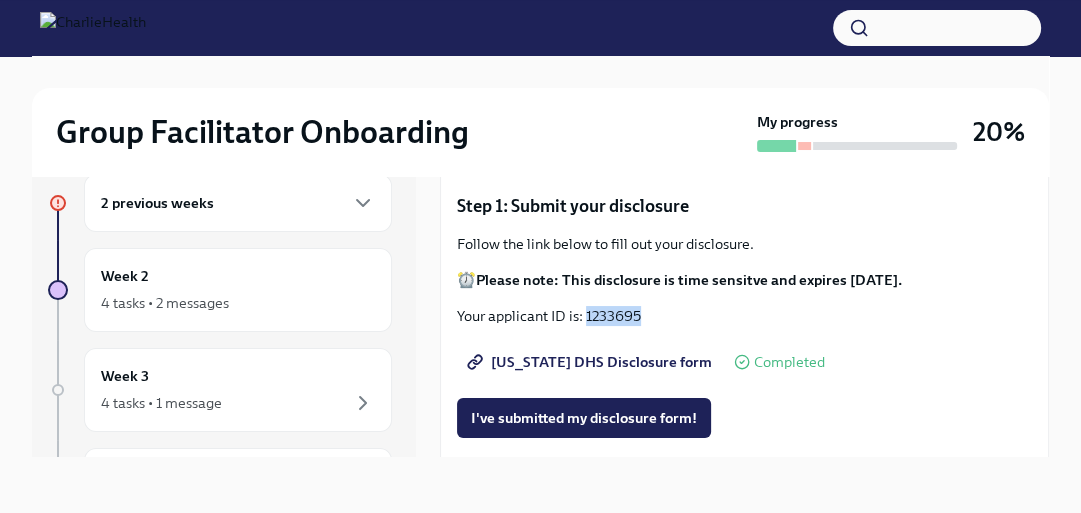 drag, startPoint x: 587, startPoint y: 278, endPoint x: 644, endPoint y: 294, distance: 59.20304 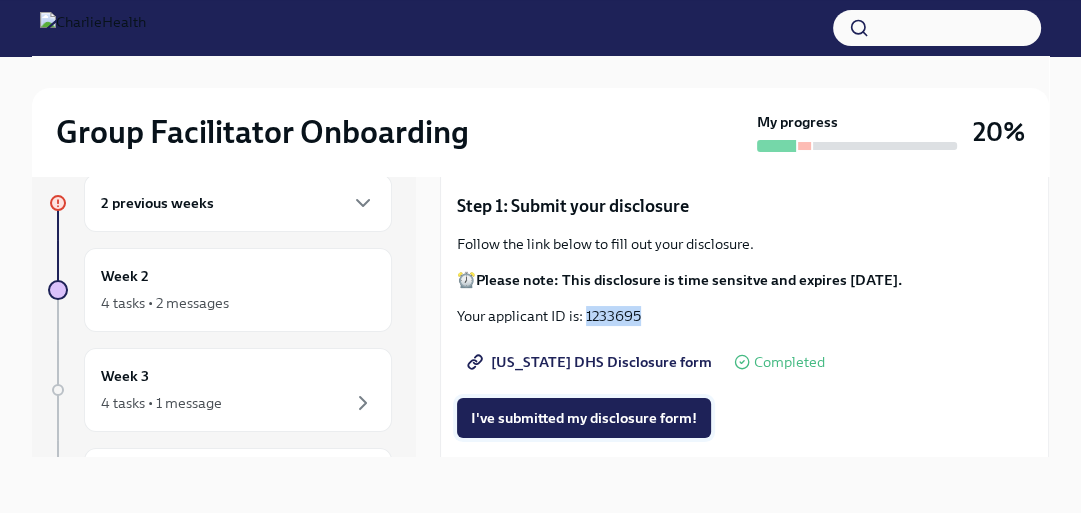 click on "I've submitted my disclosure form!" at bounding box center (584, 418) 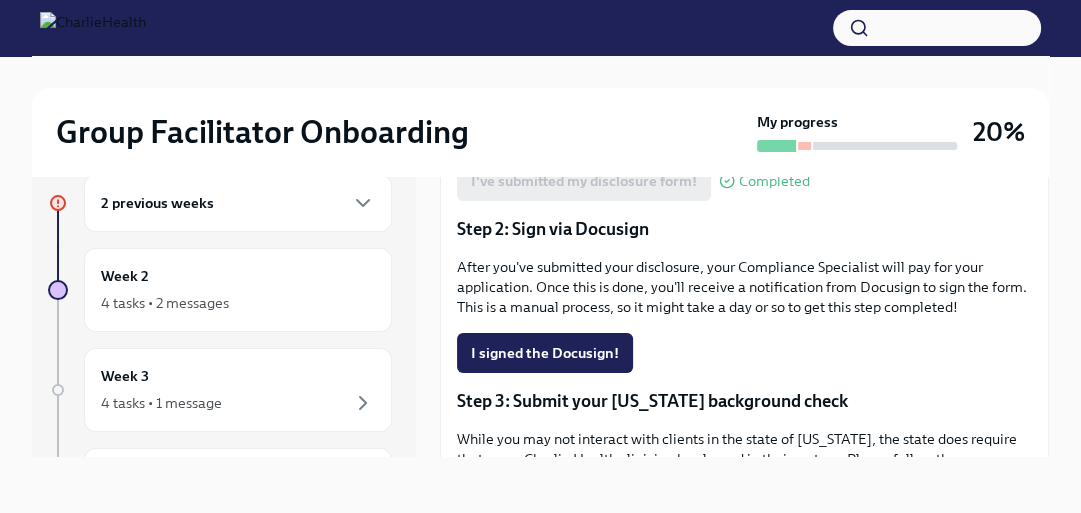 scroll, scrollTop: 428, scrollLeft: 0, axis: vertical 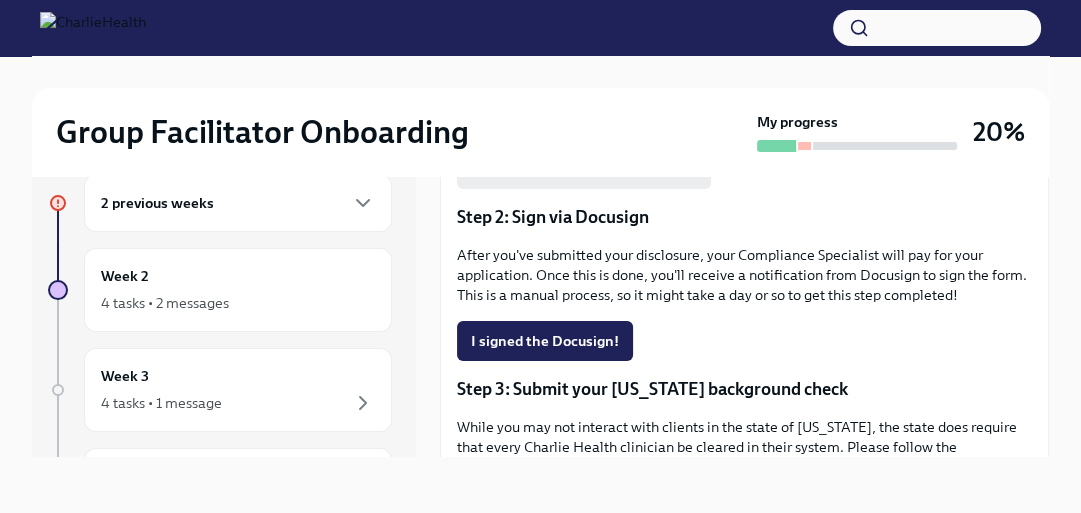click on "Approx completion time: 20mins Step 1: Submit your disclosure Follow the link below to fill out your disclosure.
⏰   Please note: This disclosure is time sensitve and expires [DATE].
Your applicant ID is: 1233695 [US_STATE] DHS Disclosure form Completed I've submitted my disclosure form! Completed Step 2: Sign via Docusign After you've submitted your disclosure, your Compliance Specialist will pay for your application. Once this is done, you'll receive a notification from Docusign to sign the form. This is a manual process, so it might take a day or so to get this step completed! I signed the Docusign! Step 3: Submit your [US_STATE] background check While you may not interact with clients in the state of [US_STATE], the state does require that every Charlie Health clinician be cleared in their system. Please follow the instructions linked below to complete this process. This should only take a few minutes to complete! [US_STATE] Background Check Instructions PDF Document  •  3 pages 1.39 MB" at bounding box center [744, 350] 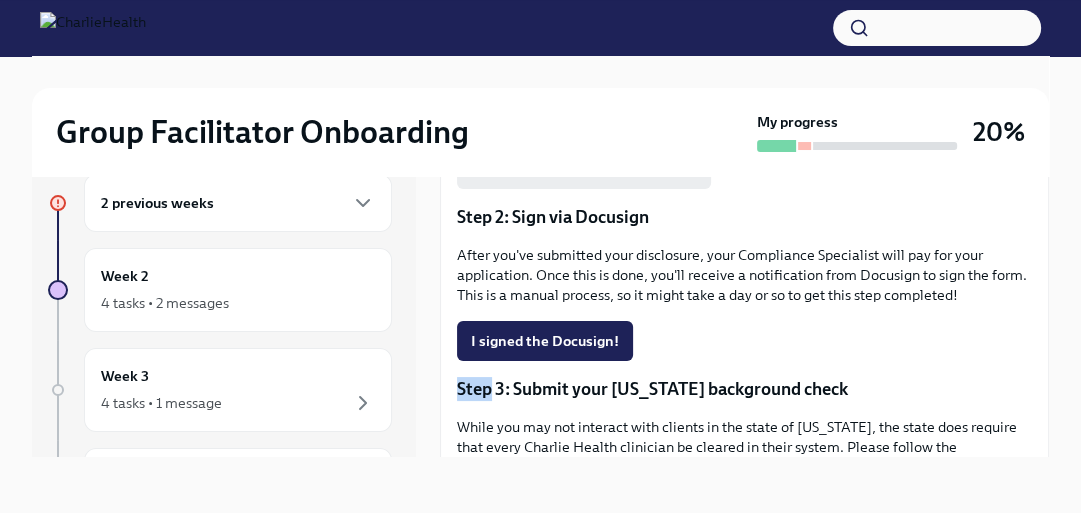 click on "Approx completion time: 20mins Step 1: Submit your disclosure Follow the link below to fill out your disclosure.
⏰   Please note: This disclosure is time sensitve and expires [DATE].
Your applicant ID is: 1233695 [US_STATE] DHS Disclosure form Completed I've submitted my disclosure form! Completed Step 2: Sign via Docusign After you've submitted your disclosure, your Compliance Specialist will pay for your application. Once this is done, you'll receive a notification from Docusign to sign the form. This is a manual process, so it might take a day or so to get this step completed! I signed the Docusign! Step 3: Submit your [US_STATE] background check While you may not interact with clients in the state of [US_STATE], the state does require that every Charlie Health clinician be cleared in their system. Please follow the instructions linked below to complete this process. This should only take a few minutes to complete! [US_STATE] Background Check Instructions PDF Document  •  3 pages 1.39 MB" at bounding box center [744, 350] 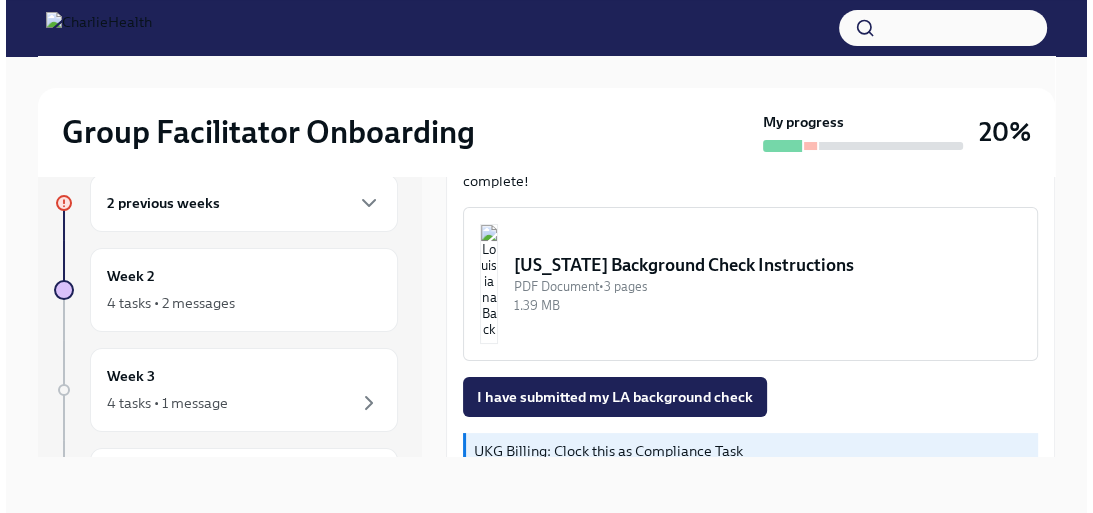scroll, scrollTop: 740, scrollLeft: 0, axis: vertical 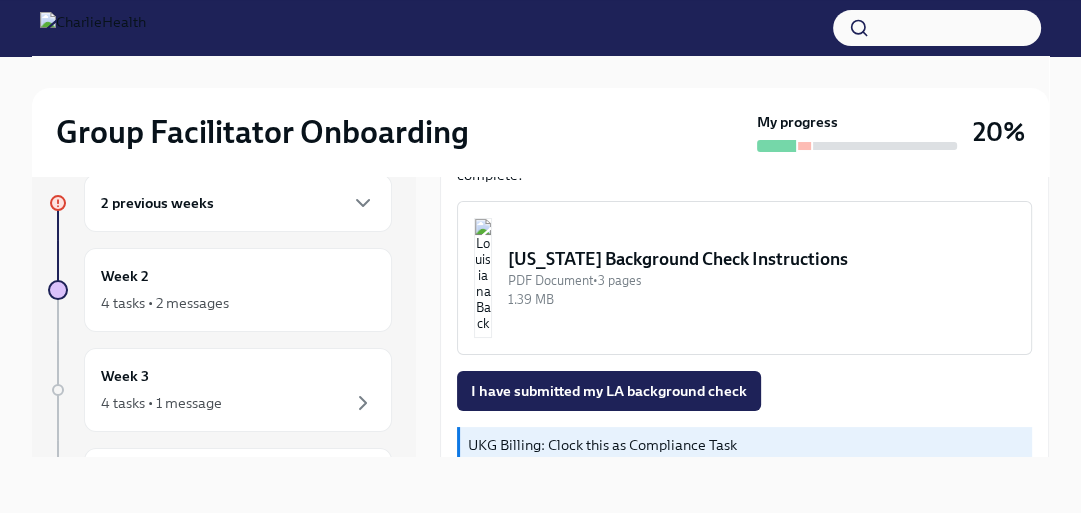 click on "[US_STATE] Background Check Instructions" at bounding box center [761, 259] 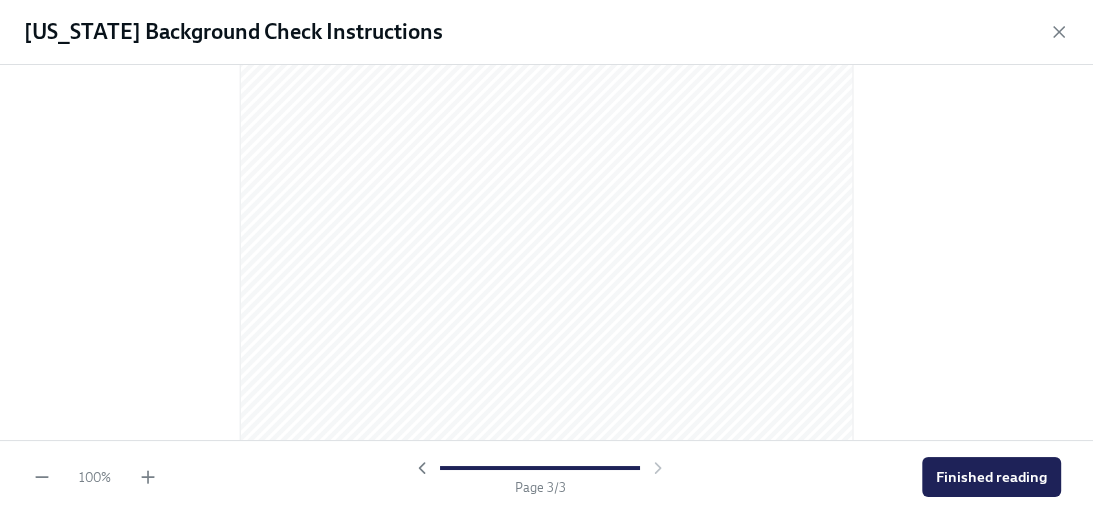 scroll, scrollTop: 2069, scrollLeft: 0, axis: vertical 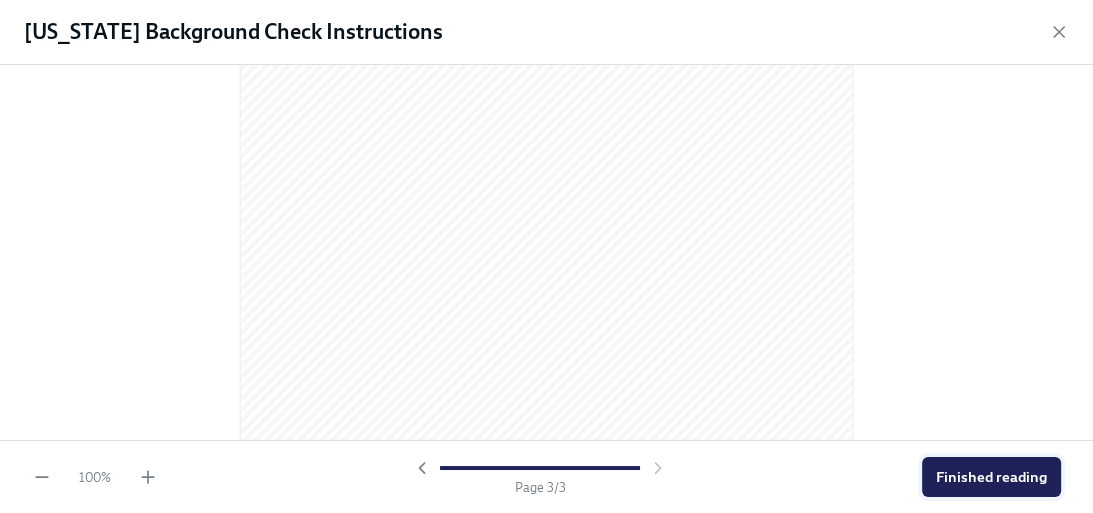 click on "Finished reading" at bounding box center (991, 477) 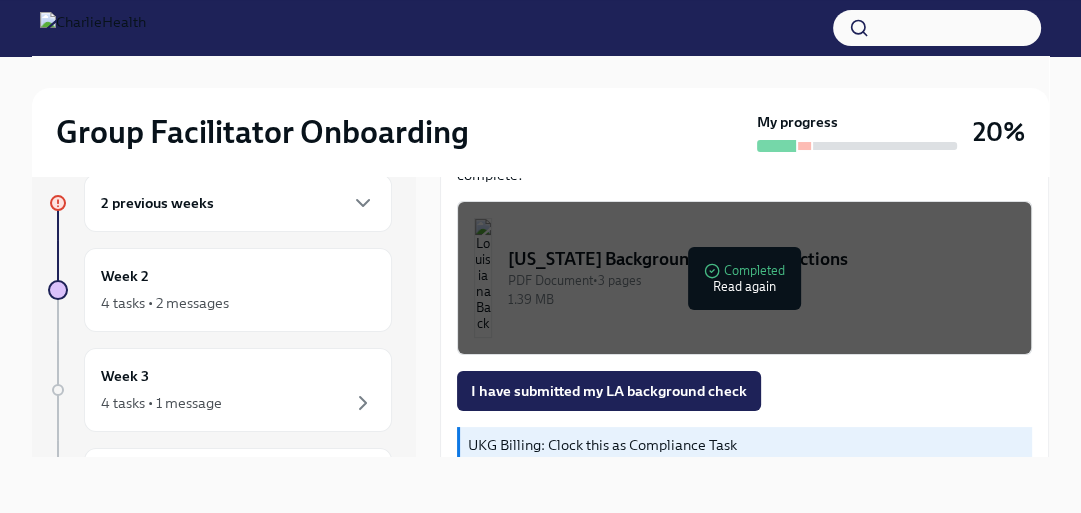 drag, startPoint x: 699, startPoint y: 364, endPoint x: 700, endPoint y: 298, distance: 66.007576 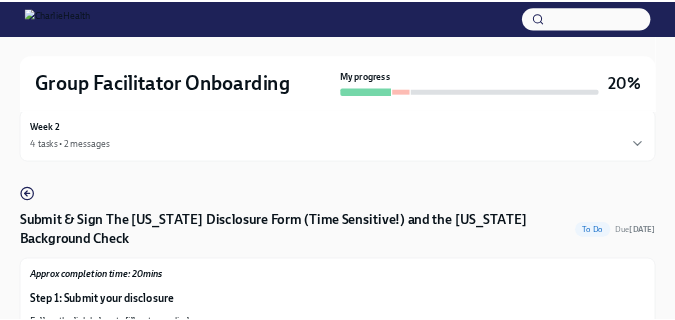 scroll, scrollTop: 34, scrollLeft: 0, axis: vertical 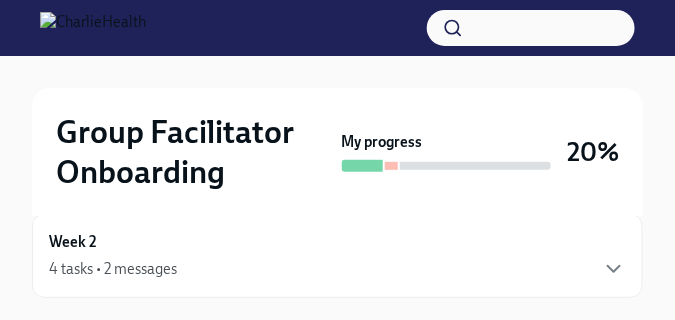 drag, startPoint x: 1092, startPoint y: 16, endPoint x: 482, endPoint y: 243, distance: 650.86786 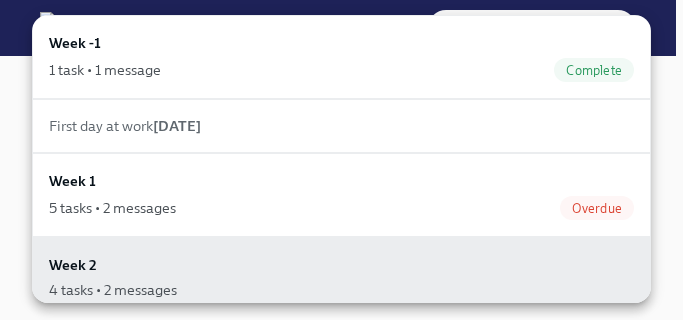click at bounding box center [341, 160] 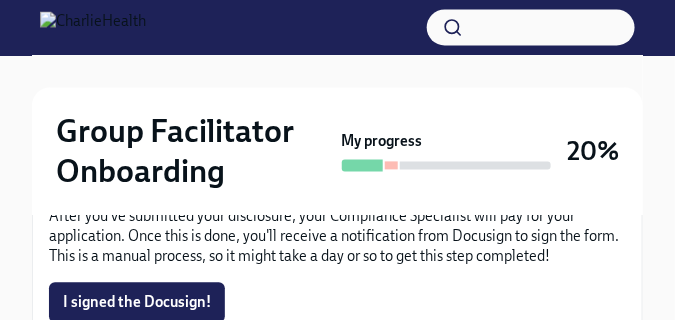 scroll, scrollTop: 667, scrollLeft: 0, axis: vertical 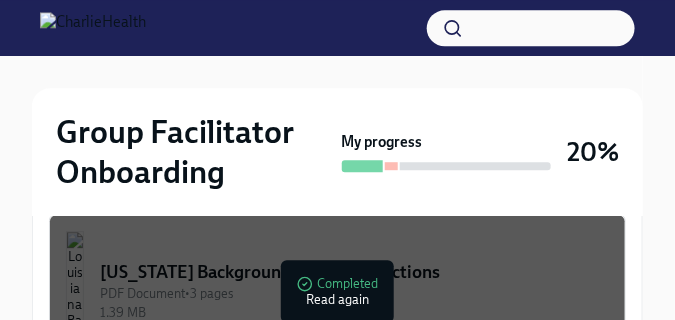 click on "PDF Document  •  3 pages" at bounding box center [354, 293] 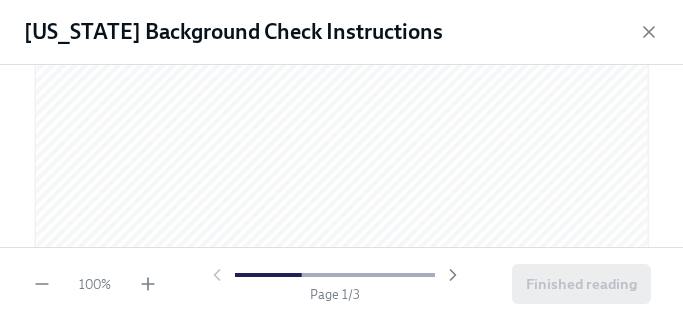 scroll, scrollTop: 37, scrollLeft: 0, axis: vertical 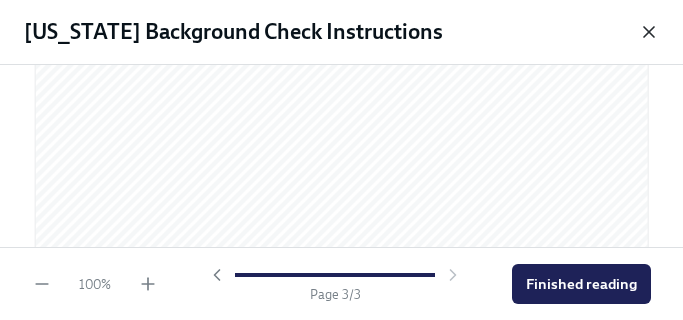 click 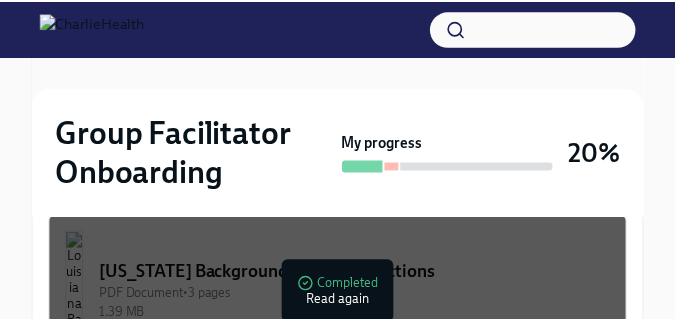 scroll, scrollTop: 922, scrollLeft: 0, axis: vertical 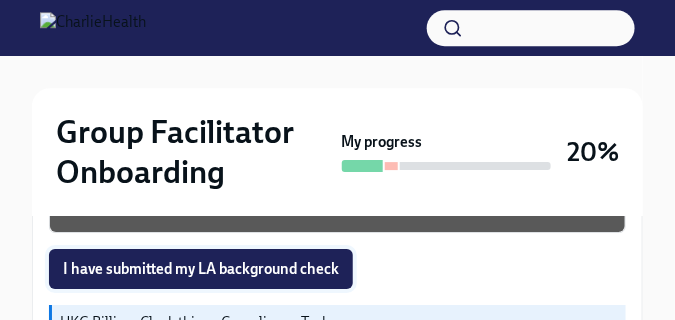 click on "I have submitted my LA background check" at bounding box center [201, 269] 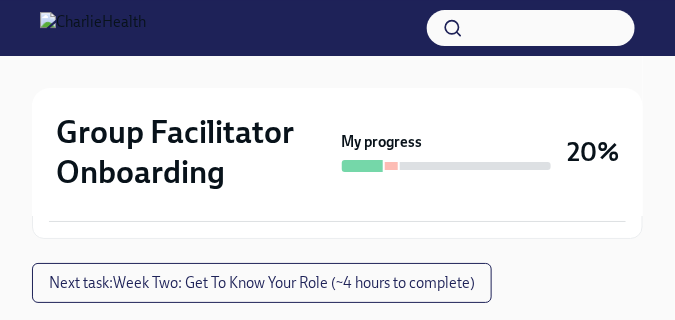 scroll, scrollTop: 1178, scrollLeft: 0, axis: vertical 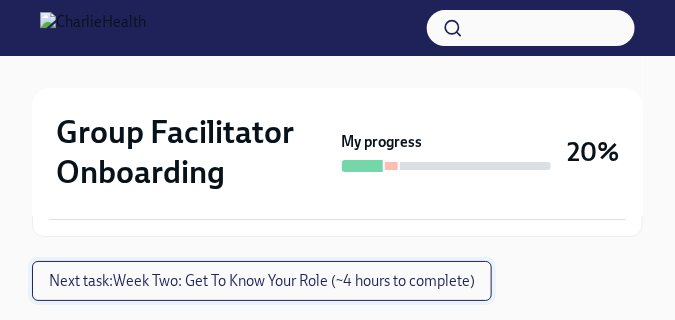 click on "Next task :  Week Two: Get To Know Your Role (~4 hours to complete)" at bounding box center (262, 281) 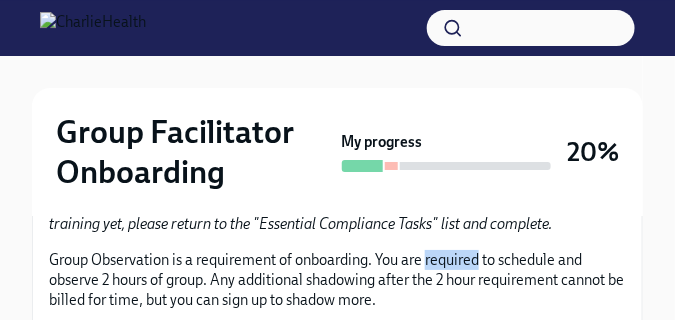 scroll, scrollTop: 1641, scrollLeft: 0, axis: vertical 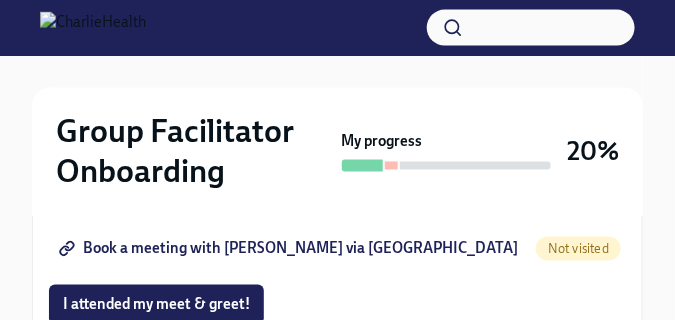click on "Group Observation Instructions" at bounding box center (178, -164) 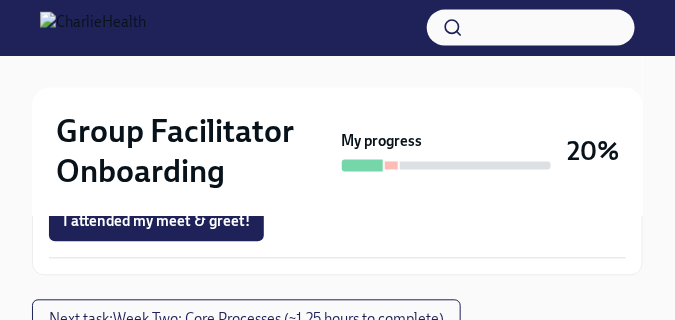 scroll, scrollTop: 1964, scrollLeft: 0, axis: vertical 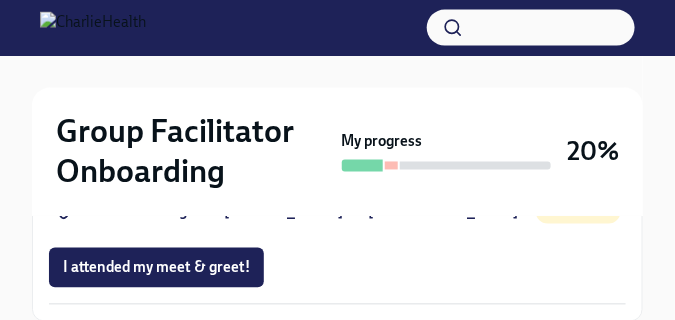 click on "Complete this form to schedule your observations" at bounding box center (237, -145) 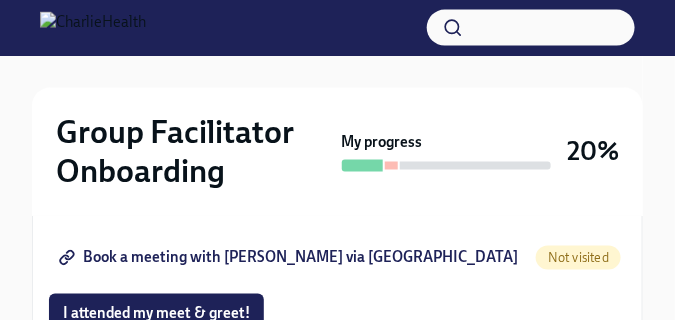 scroll, scrollTop: 1872, scrollLeft: 0, axis: vertical 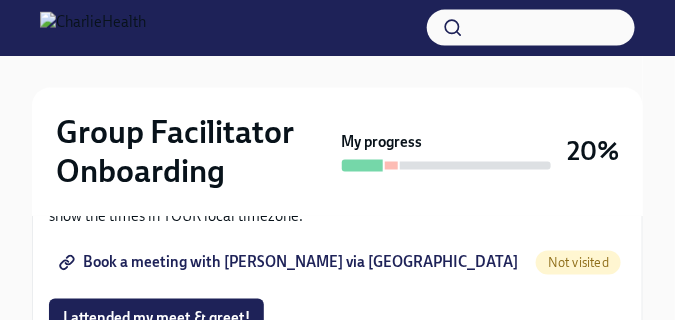 click on "Group Observation Instructions" at bounding box center (178, -150) 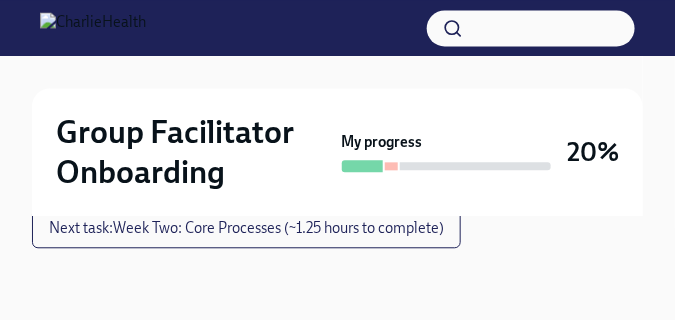 scroll, scrollTop: 2274, scrollLeft: 0, axis: vertical 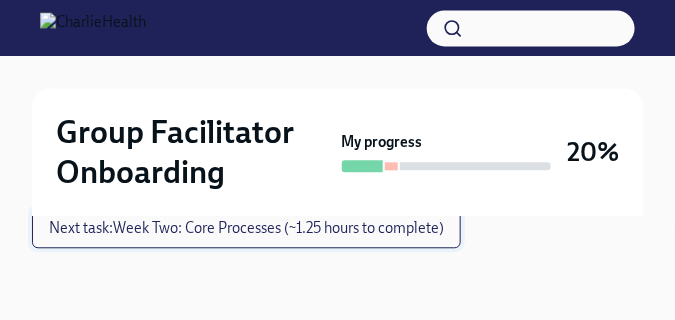 click on "Next task :  Week Two: Core Processes (~1.25 hours to complete)" at bounding box center (246, 228) 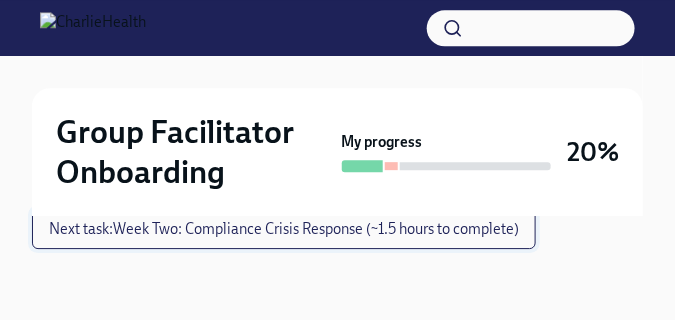 scroll, scrollTop: 1258, scrollLeft: 0, axis: vertical 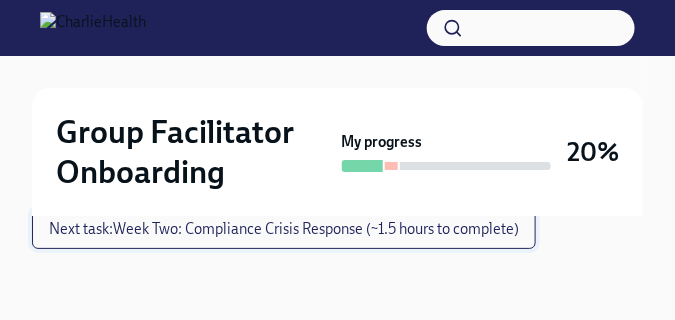 click on "Next task :  Week Two: Compliance Crisis Response (~1.5 hours to complete)" at bounding box center (284, 229) 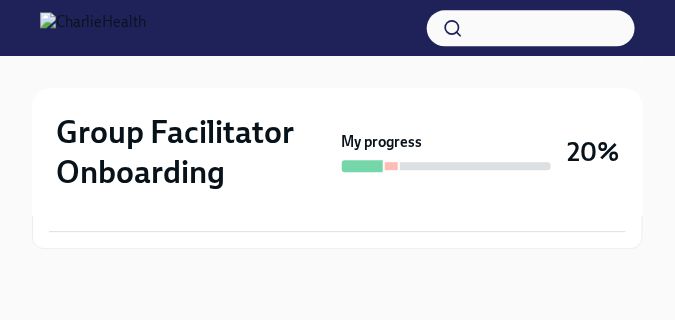 scroll, scrollTop: 1176, scrollLeft: 0, axis: vertical 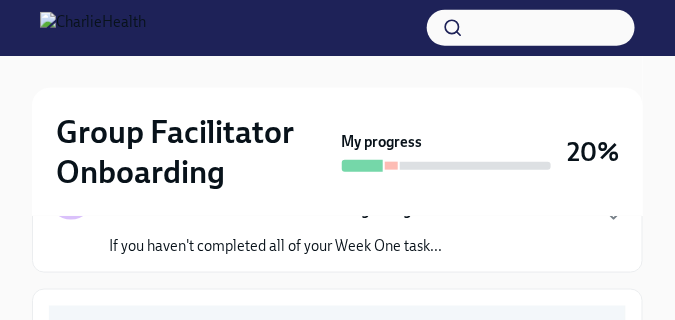 click on "Group Facilitator Onboarding My progress 20% Week 2 4 tasks • 2 messages Week Two: Compliance Crisis Response (~1.5 hours to complete) To Do Due  [DATE] Happy Week Two! You made it to Week Two of onboarding! Congrats!
If you haven't completed all of your Week One task... As an IOP program, our clients are frequently in crisis. To best prepare you, please take the following three crisis courses in [GEOGRAPHIC_DATA]. Complete Three Relias Courses Please complete these  three  Relias courses next:
De-Escalation Techniques
Use of [MEDICAL_DATA] Techniques
Assessing & Screening for Suicide Risk
🎓  Find your Relias trainings here
Username: [PERSON_NAME][EMAIL_ADDRESS][PERSON_NAME][DOMAIN_NAME]
Password: [SECURITY_DATA] I completed these three Relias courses! UKG Billing: Clock this as Compliance Task" at bounding box center (337, 447) 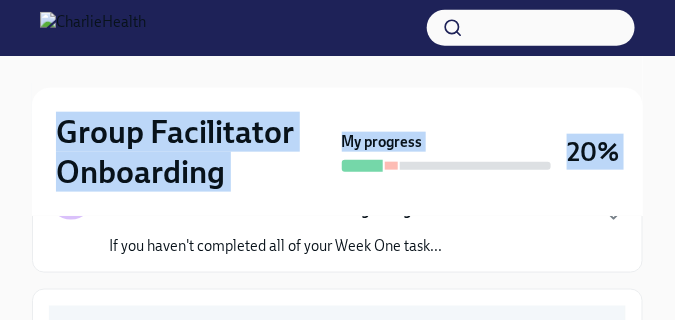 click on "Group Facilitator Onboarding My progress 20% Week 2 4 tasks • 2 messages Week Two: Compliance Crisis Response (~1.5 hours to complete) To Do Due  [DATE] Happy Week Two! You made it to Week Two of onboarding! Congrats!
If you haven't completed all of your Week One task... As an IOP program, our clients are frequently in crisis. To best prepare you, please take the following three crisis courses in [GEOGRAPHIC_DATA]. Complete Three Relias Courses Please complete these  three  Relias courses next:
De-Escalation Techniques
Use of [MEDICAL_DATA] Techniques
Assessing & Screening for Suicide Risk
🎓  Find your Relias trainings here
Username: [PERSON_NAME][EMAIL_ADDRESS][PERSON_NAME][DOMAIN_NAME]
Password: [SECURITY_DATA] I completed these three Relias courses! UKG Billing: Clock this as Compliance Task" at bounding box center (337, 419) 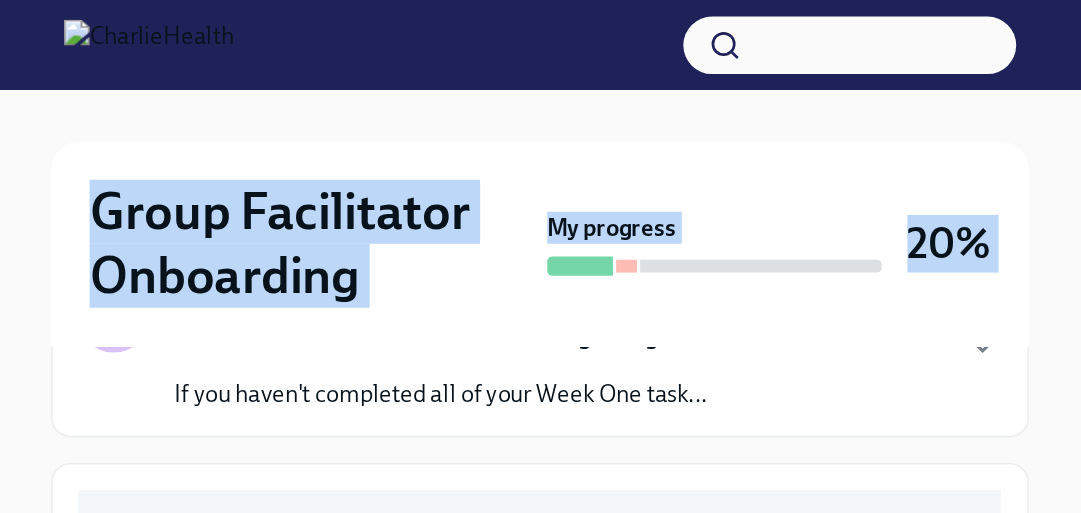 scroll, scrollTop: 34, scrollLeft: 0, axis: vertical 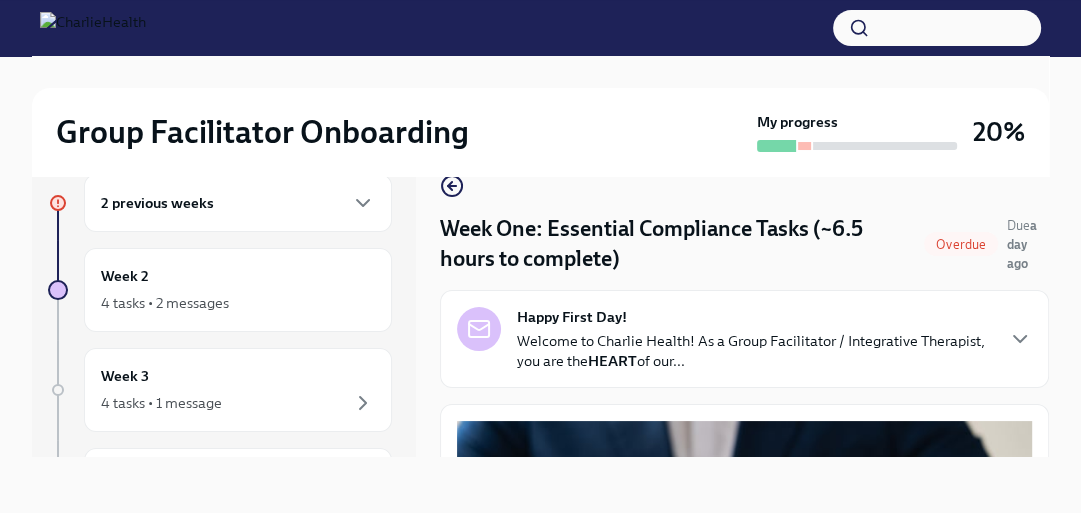 drag, startPoint x: 672, startPoint y: 0, endPoint x: 816, endPoint y: 284, distance: 318.4211 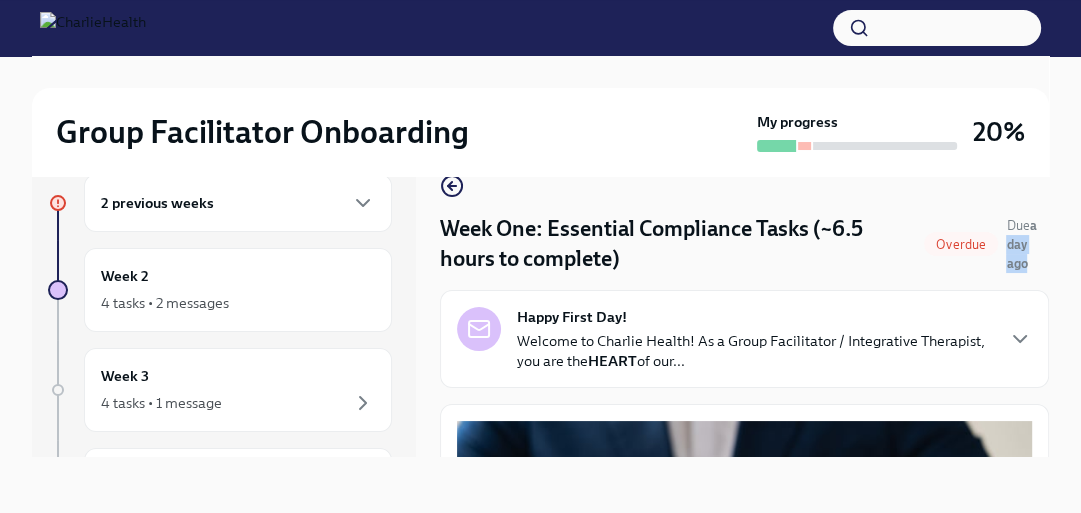 drag, startPoint x: 1053, startPoint y: 228, endPoint x: 1053, endPoint y: 264, distance: 36 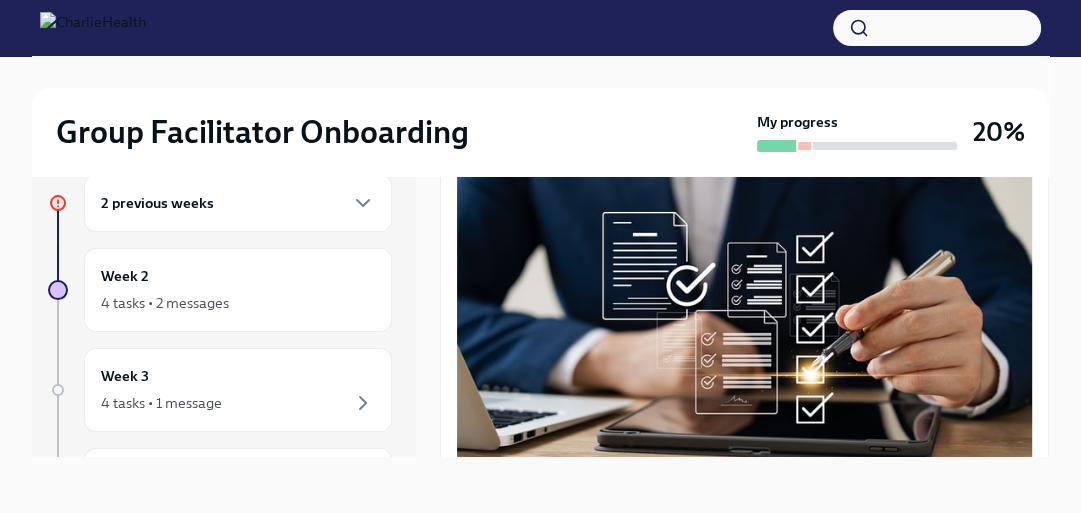 scroll, scrollTop: 529, scrollLeft: 0, axis: vertical 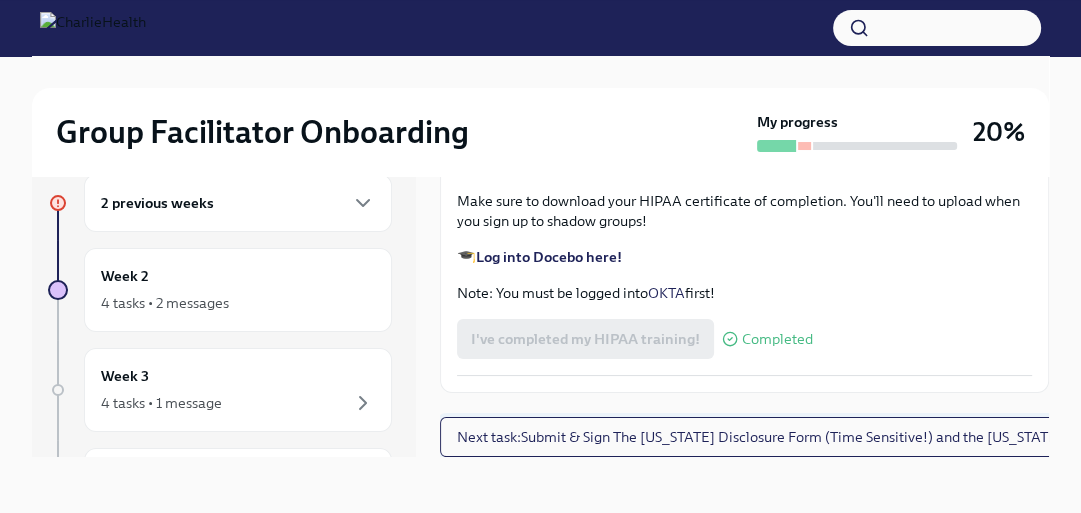 click on "Next task :  Submit & Sign The [US_STATE] Disclosure Form (Time Sensitive!) and the [US_STATE] Background Check" at bounding box center [820, 437] 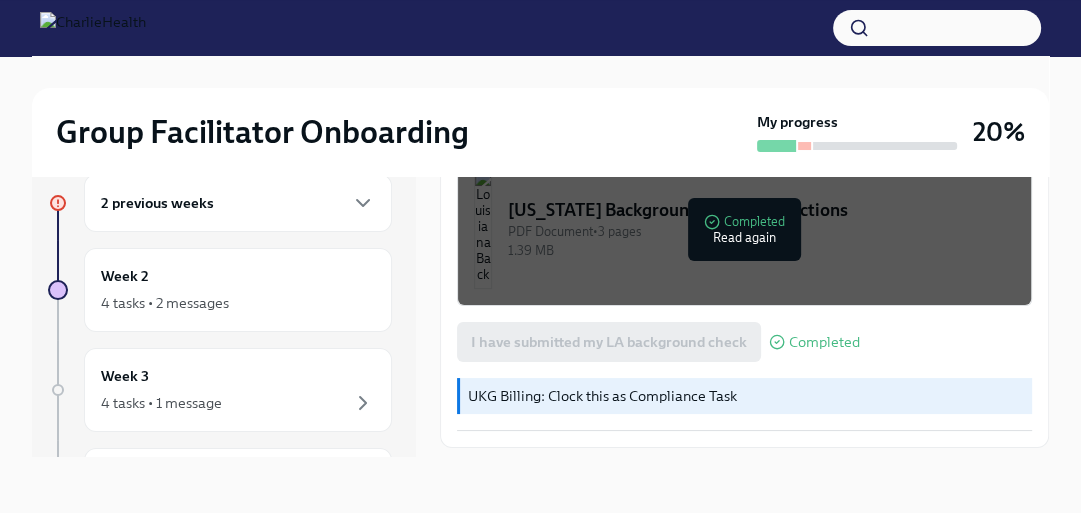 scroll, scrollTop: 812, scrollLeft: 0, axis: vertical 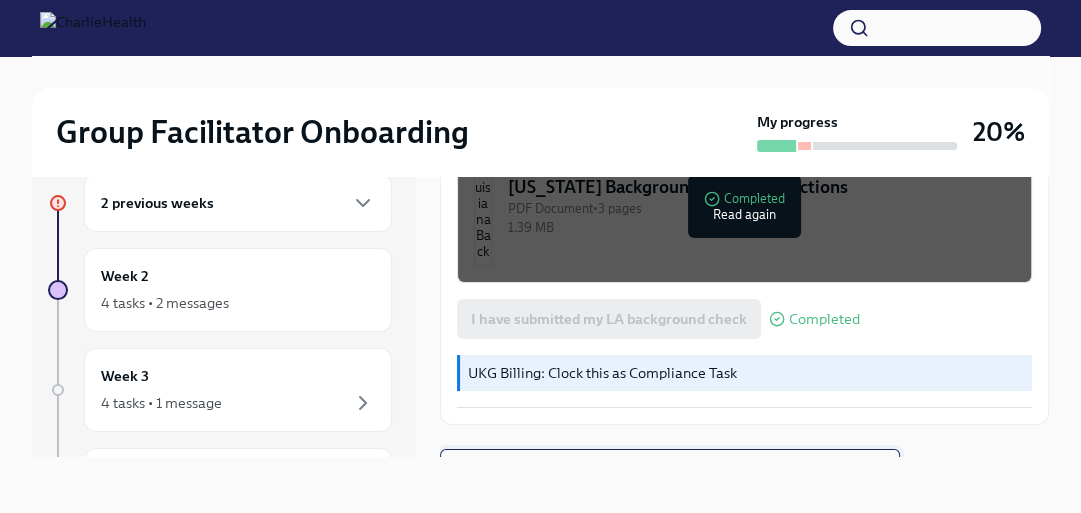 click on "Next task :  Week Two: Get To Know Your Role (~4 hours to complete)" at bounding box center [670, 469] 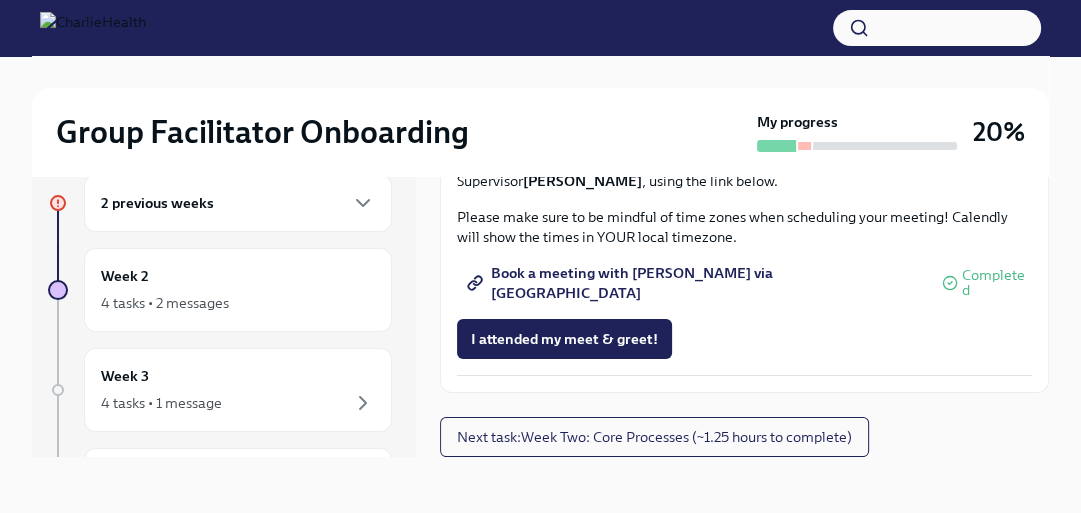 scroll, scrollTop: 2055, scrollLeft: 0, axis: vertical 